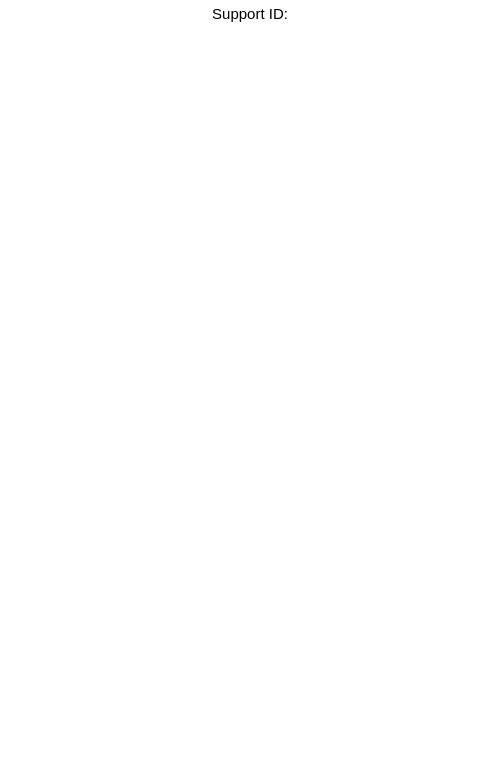 scroll, scrollTop: 0, scrollLeft: 0, axis: both 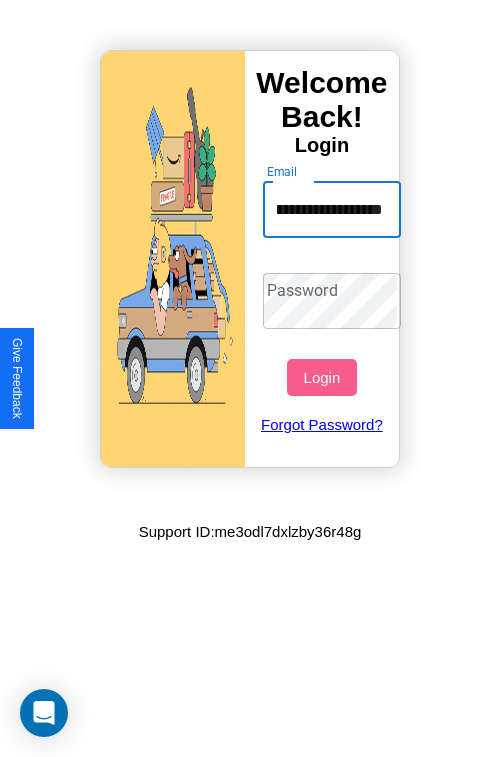 type on "**********" 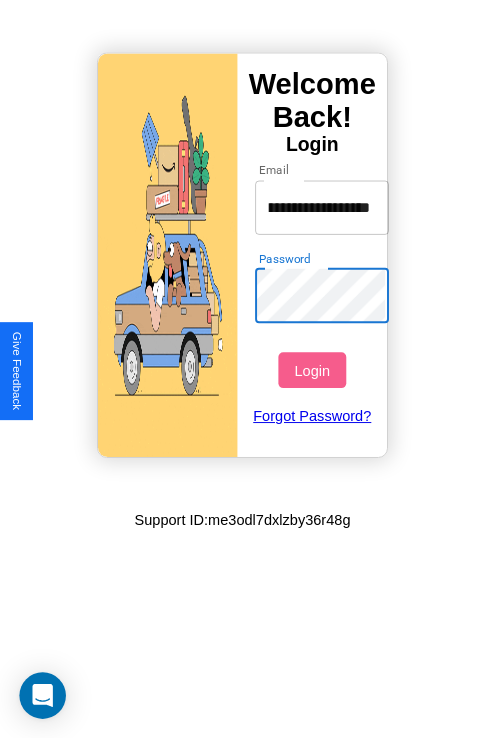 scroll, scrollTop: 0, scrollLeft: 0, axis: both 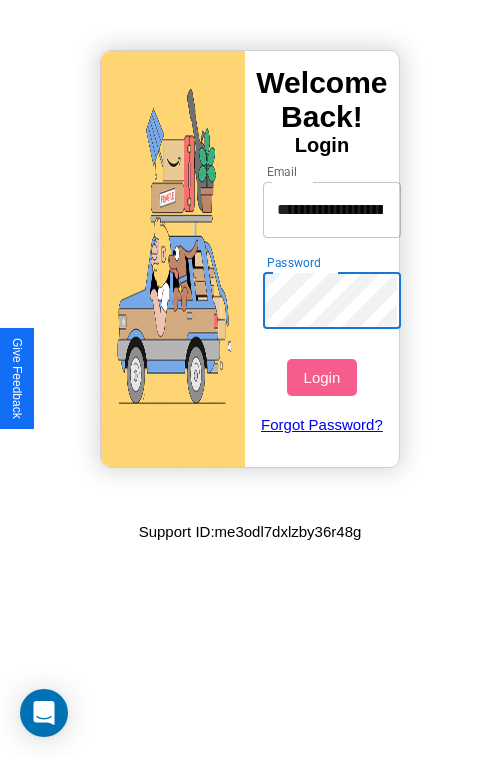 click on "Login" at bounding box center (321, 377) 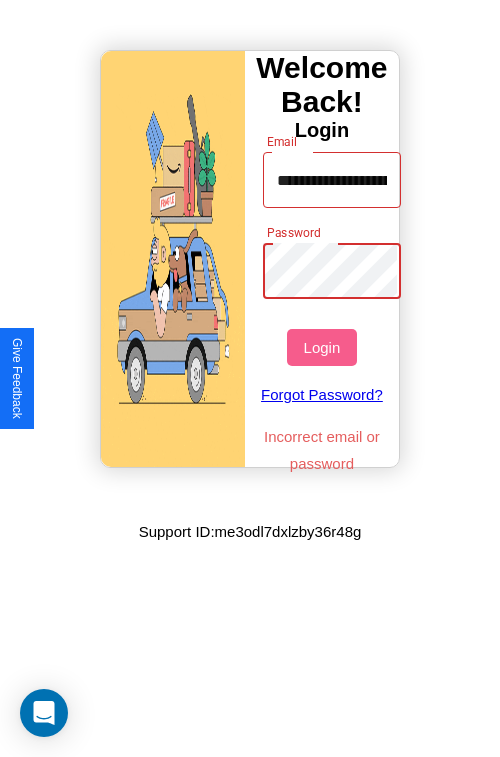 click on "Login" at bounding box center (321, 347) 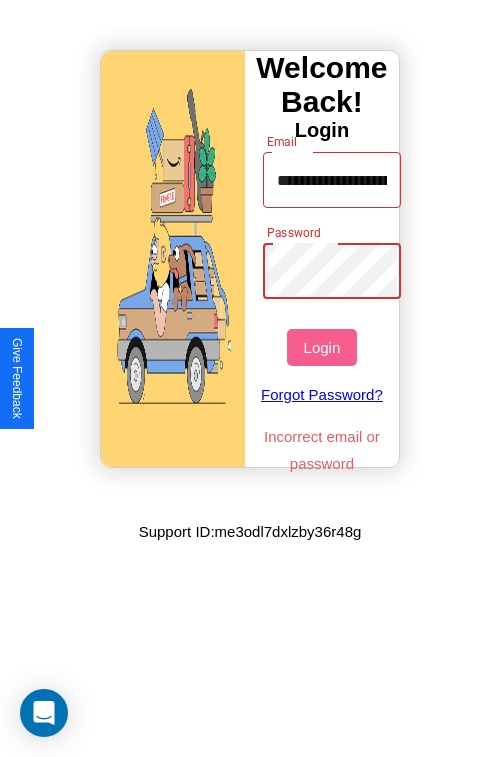 click on "Login" at bounding box center (321, 347) 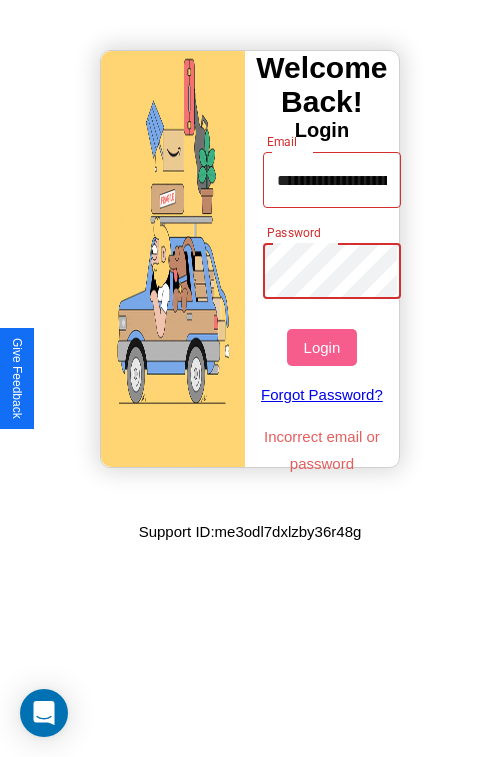 click on "Login" at bounding box center (321, 347) 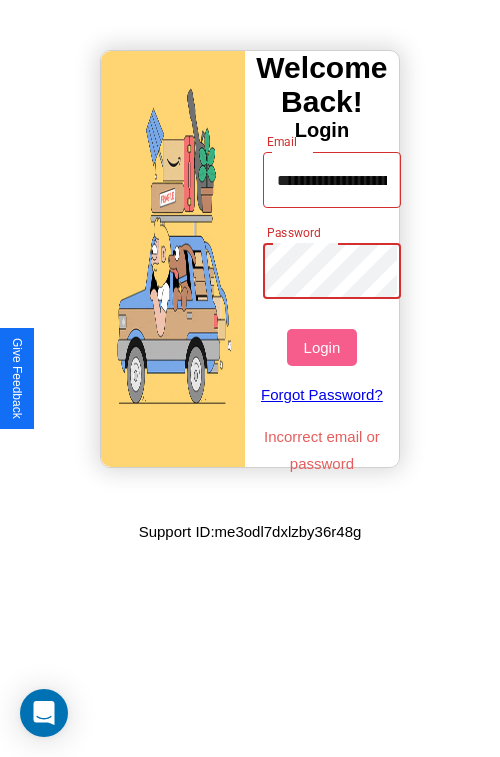 click on "Login" at bounding box center (321, 347) 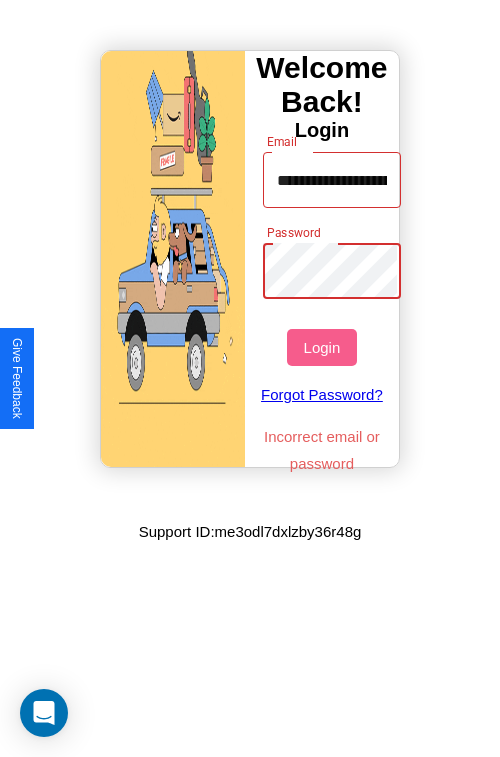click on "Login" at bounding box center (321, 347) 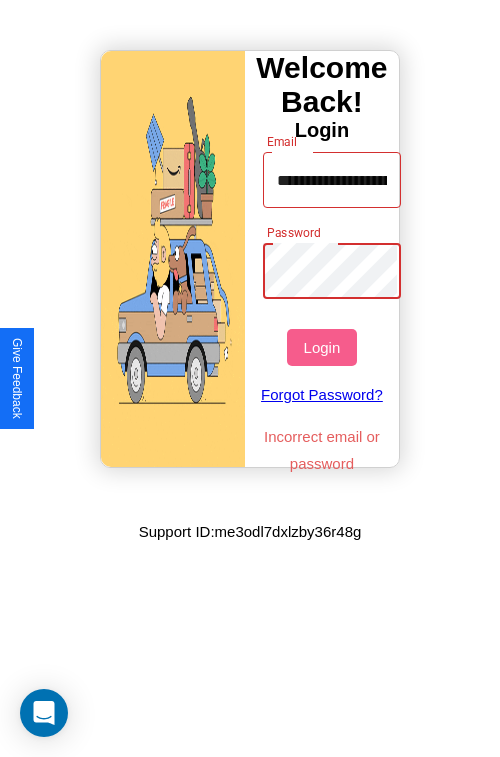 click on "Login" at bounding box center (321, 347) 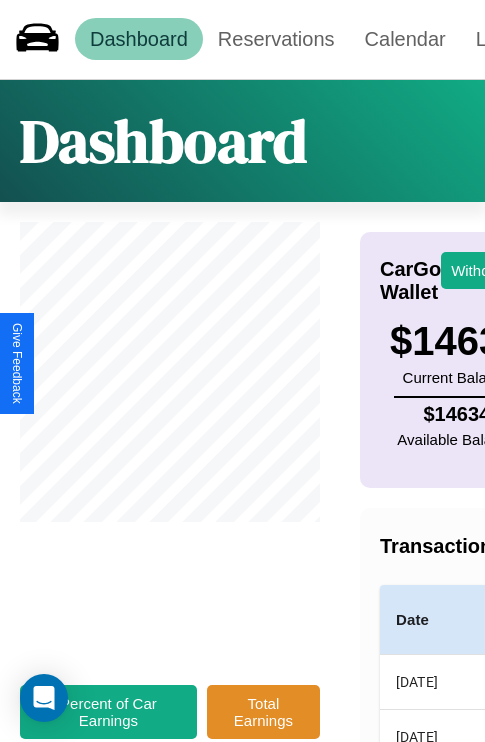 scroll, scrollTop: 151, scrollLeft: 259, axis: both 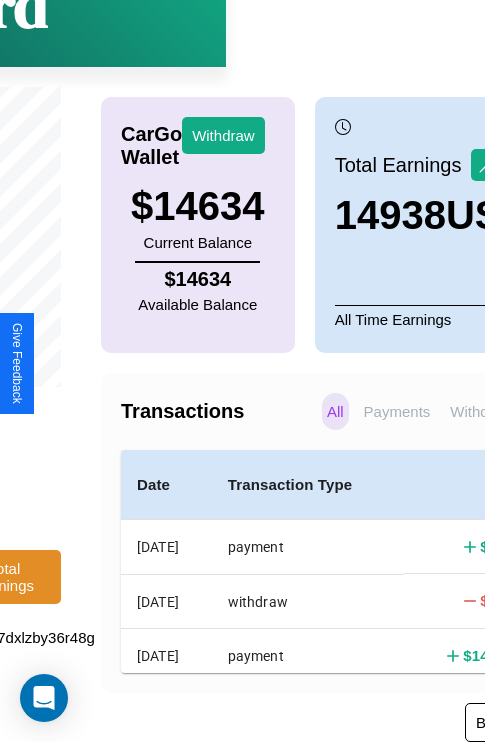 click on "Bank Info" at bounding box center [507, 722] 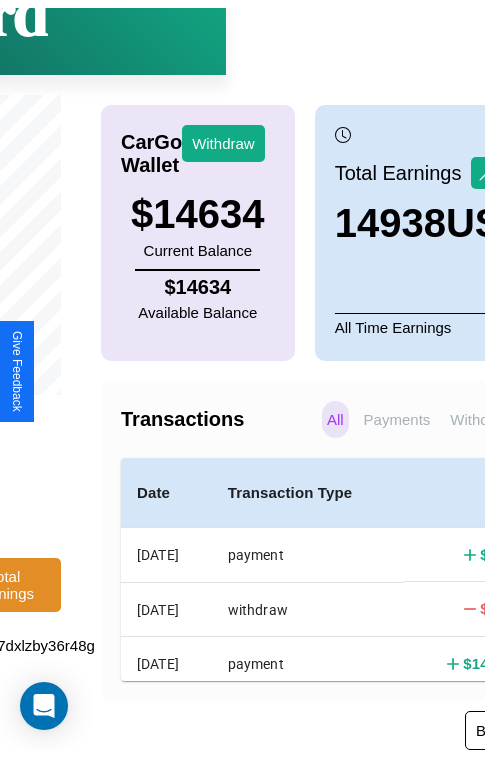 scroll, scrollTop: 0, scrollLeft: 0, axis: both 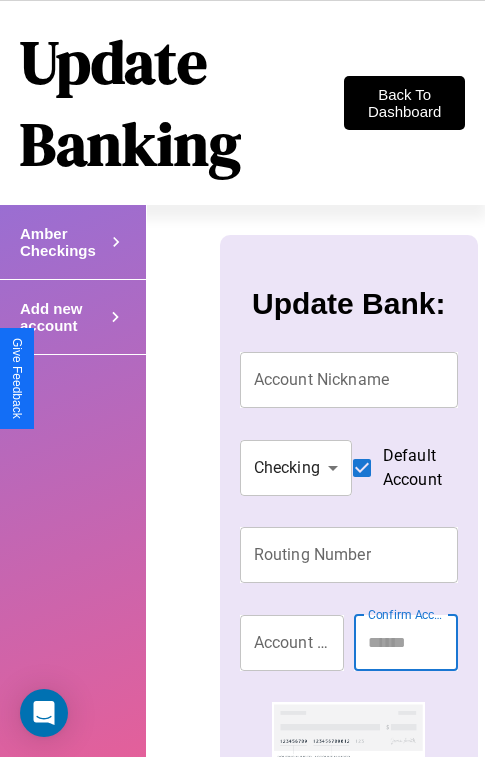 click 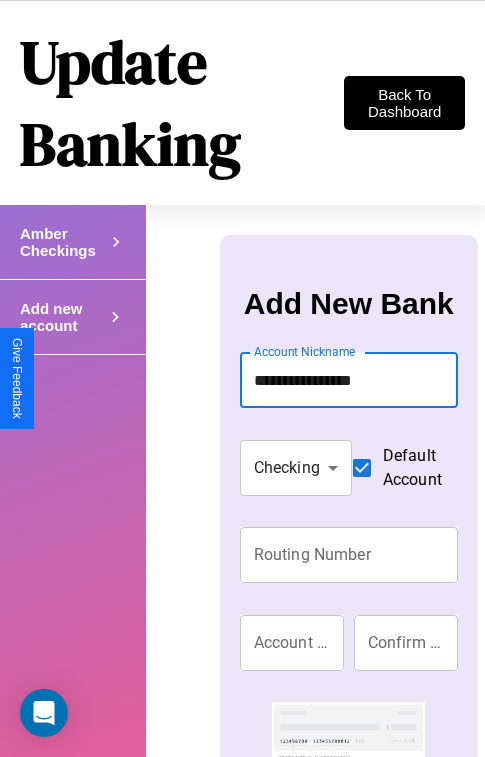 type on "**********" 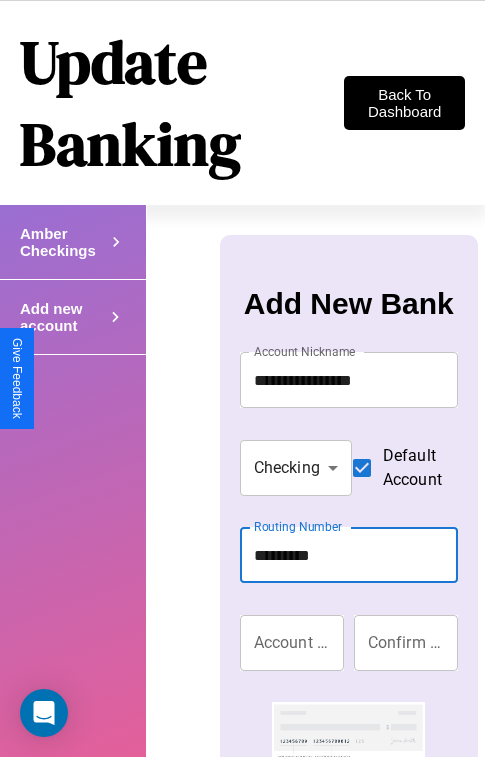 type on "*********" 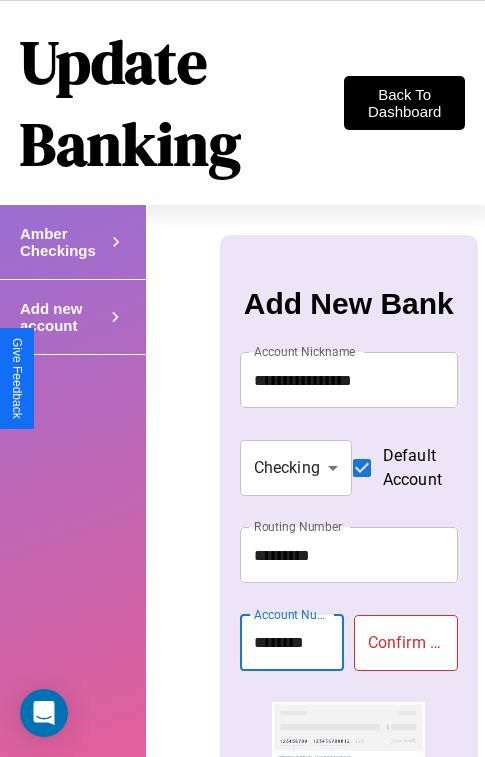 type on "********" 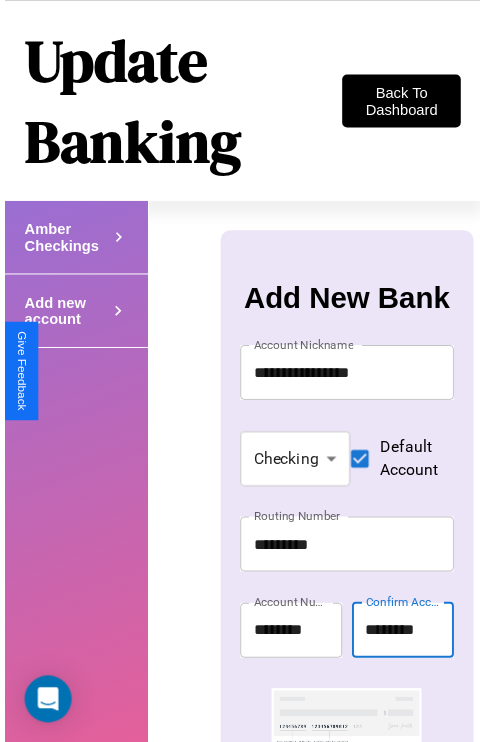 scroll, scrollTop: 72, scrollLeft: 0, axis: vertical 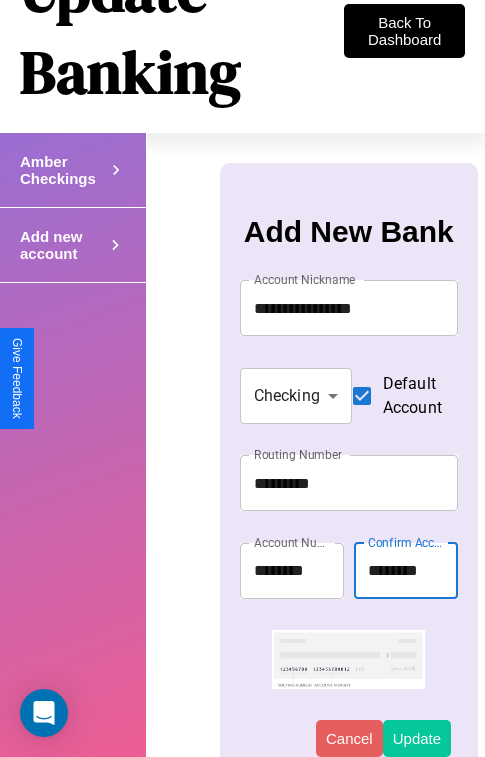type on "********" 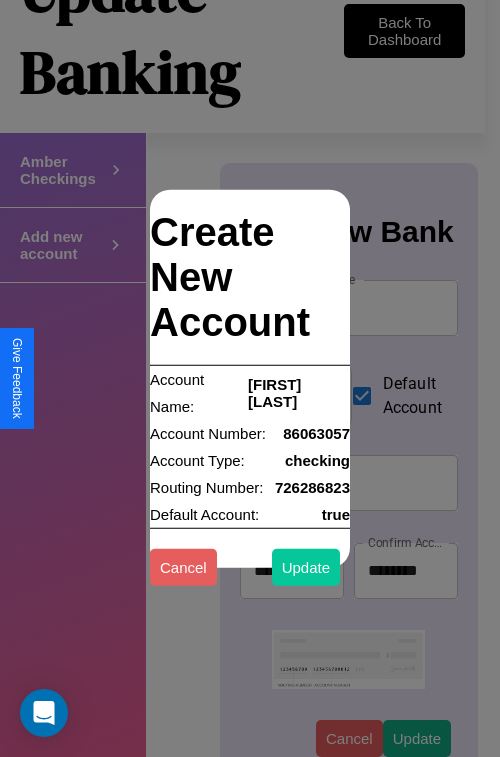 click on "Update" at bounding box center (306, 566) 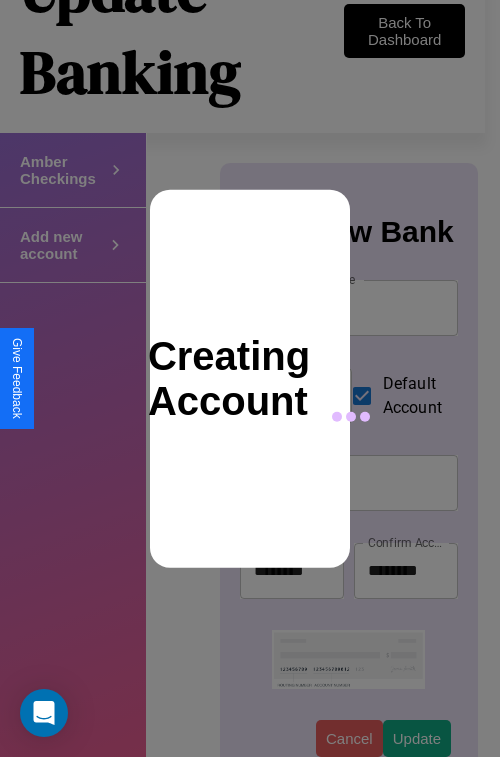 type 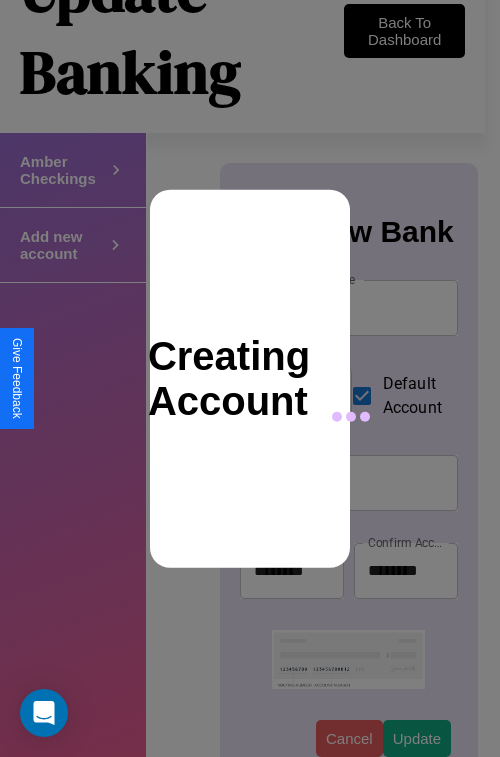 type 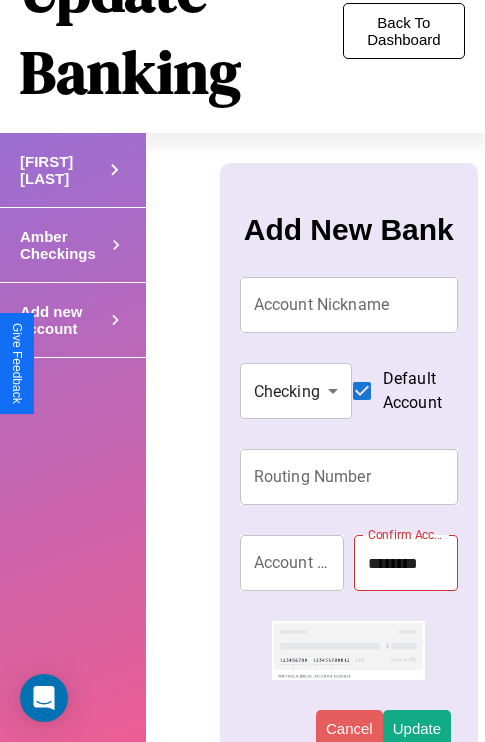 click on "Back To Dashboard" at bounding box center (404, 31) 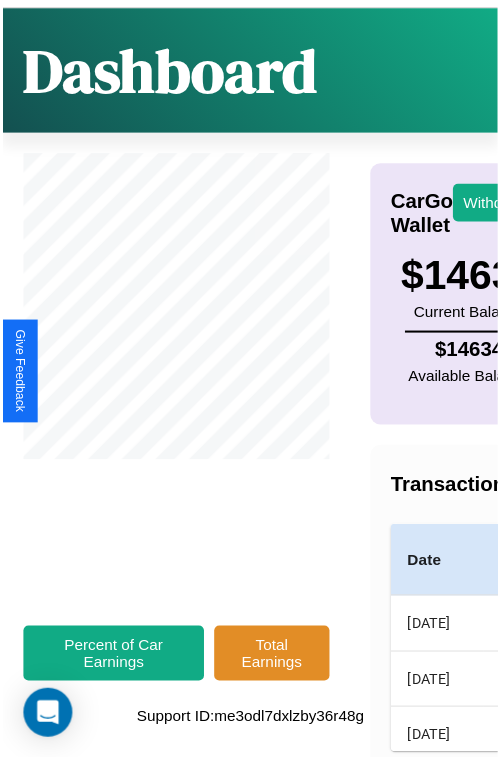 scroll, scrollTop: 0, scrollLeft: 0, axis: both 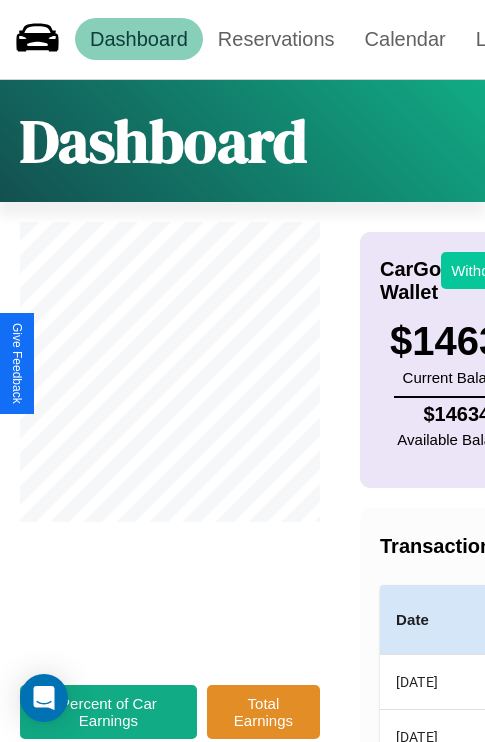 click on "Withdraw" at bounding box center [482, 270] 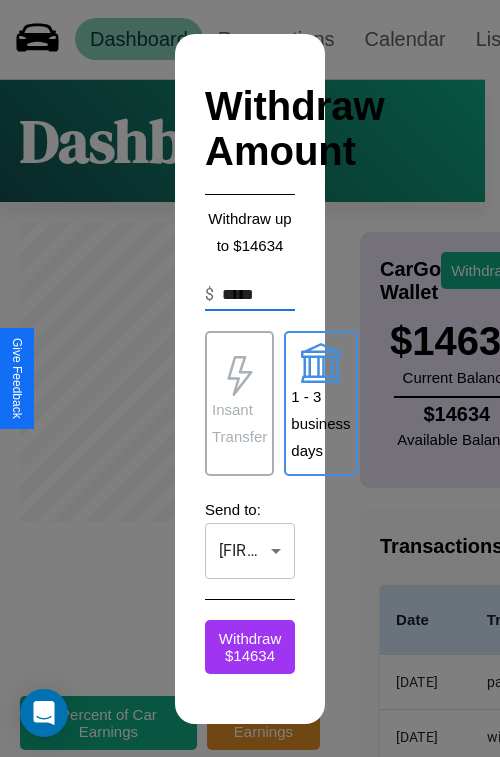click on "Insant Transfer" at bounding box center [239, 423] 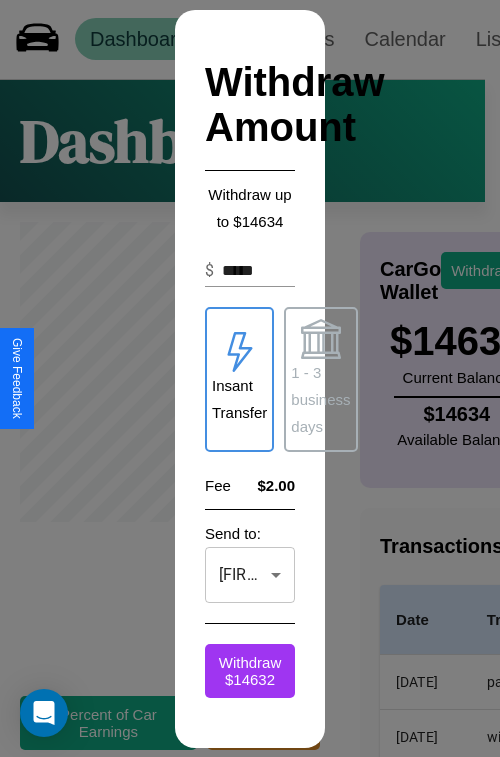 click on "**********" at bounding box center (250, 398) 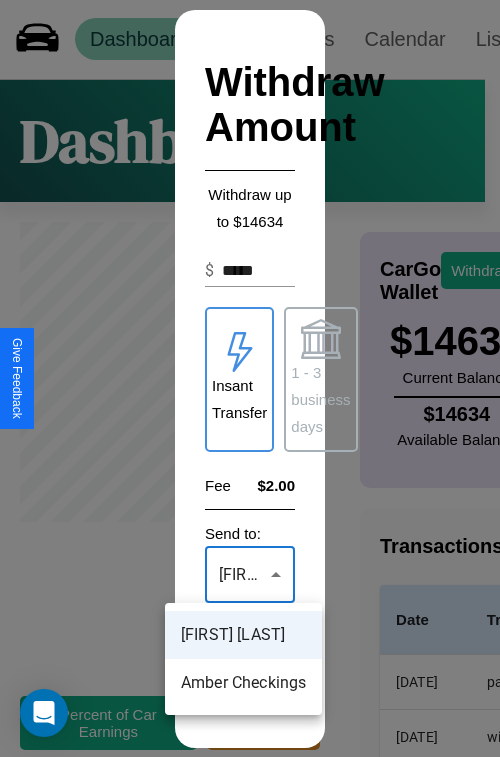 click on "[FIRST] [LAST]" at bounding box center [243, 635] 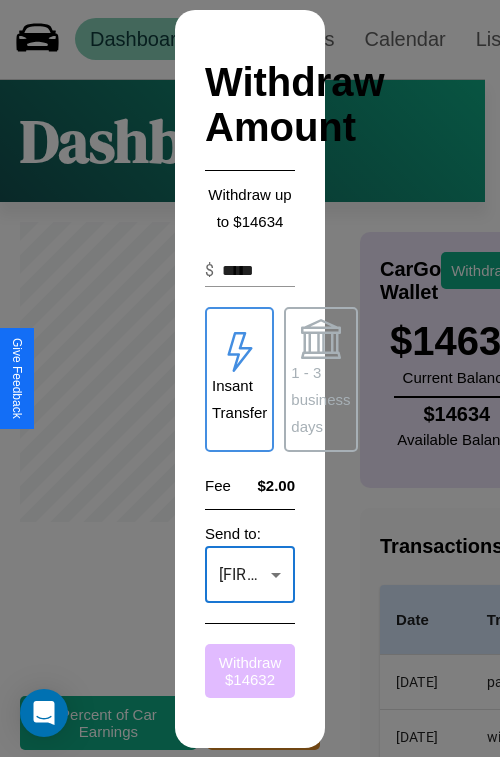 click on "Withdraw $ 14632" at bounding box center [250, 671] 